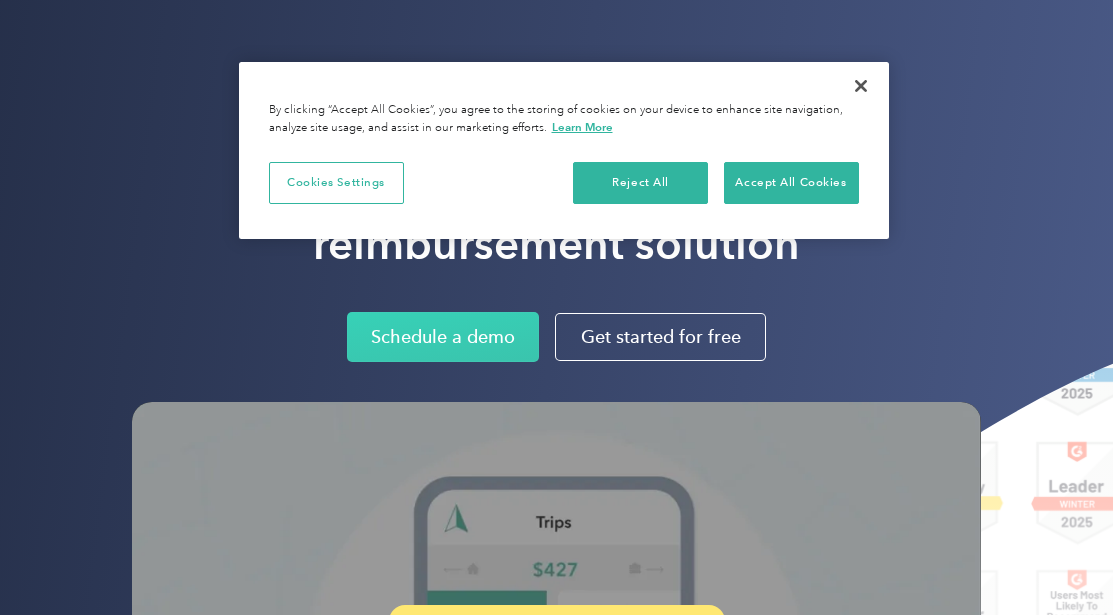 scroll, scrollTop: 0, scrollLeft: 0, axis: both 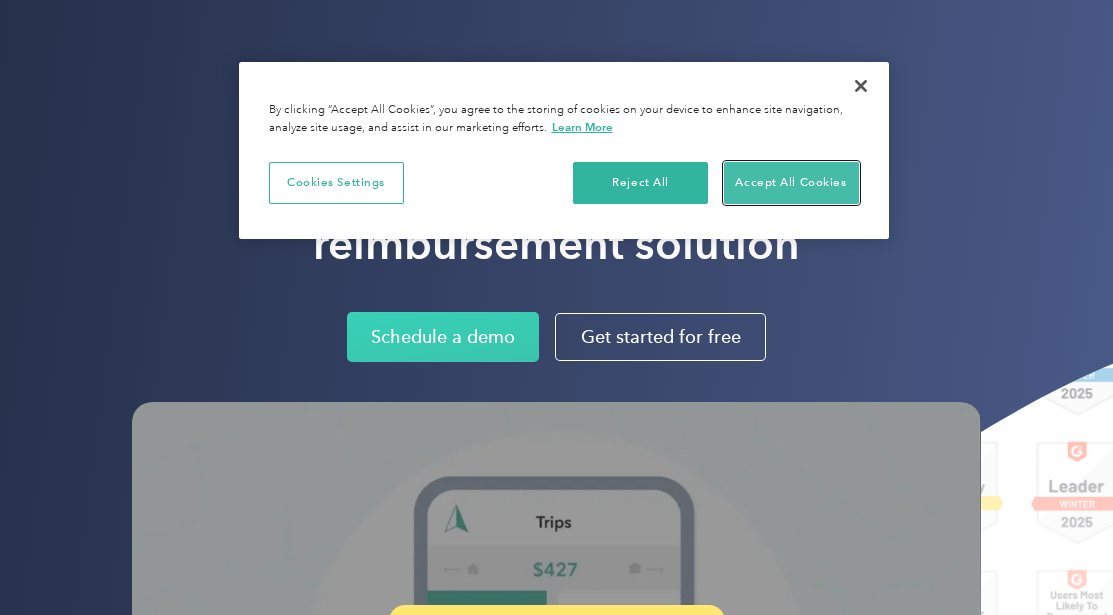 click on "Accept All Cookies" at bounding box center [791, 183] 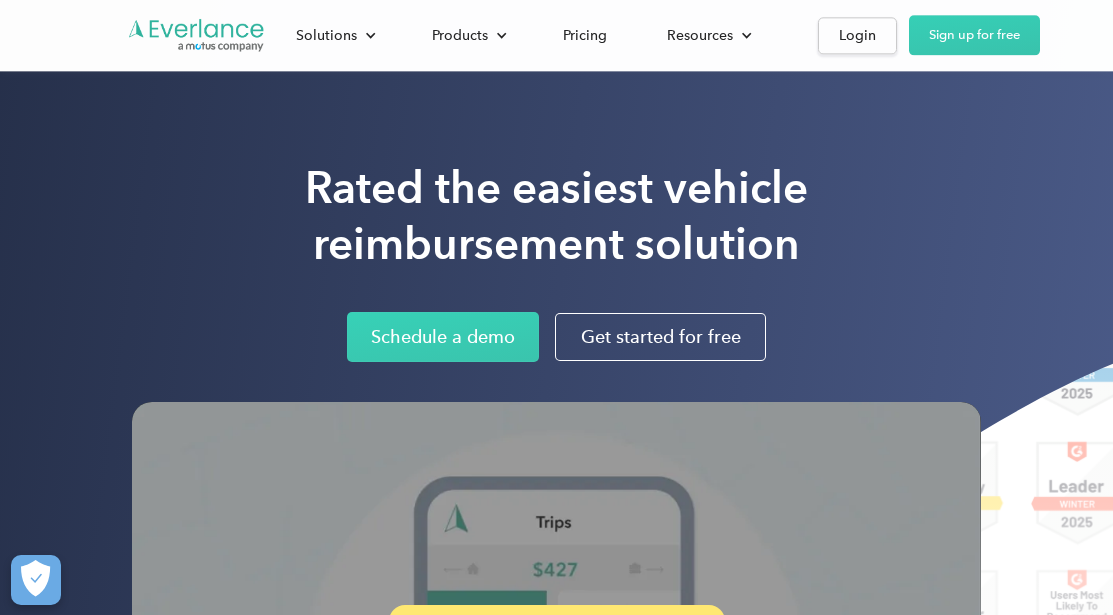 scroll, scrollTop: 91, scrollLeft: 0, axis: vertical 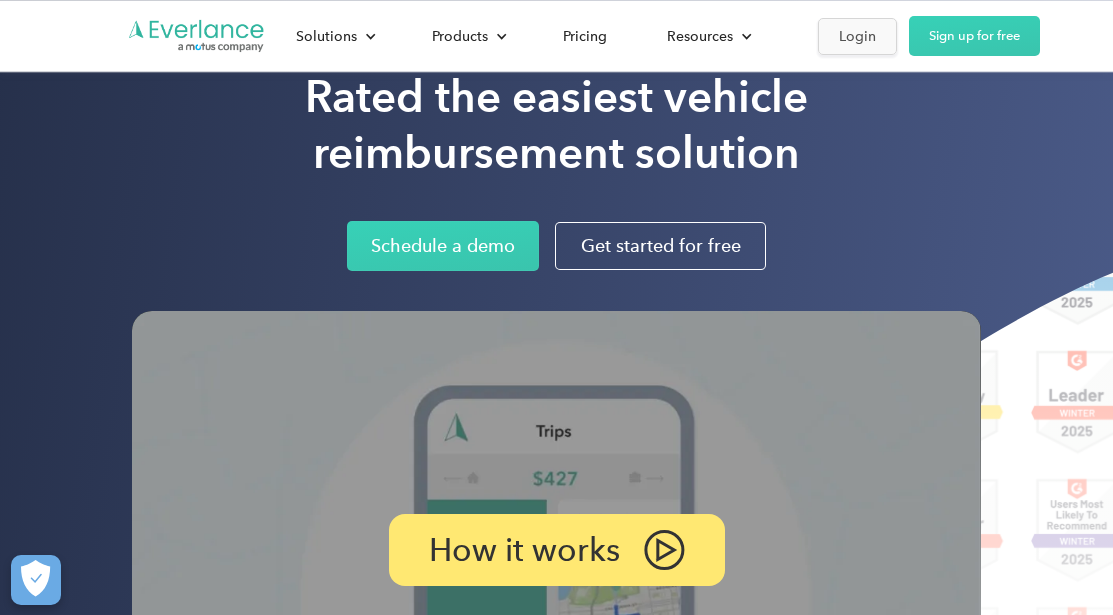 click on "Login" at bounding box center (857, 36) 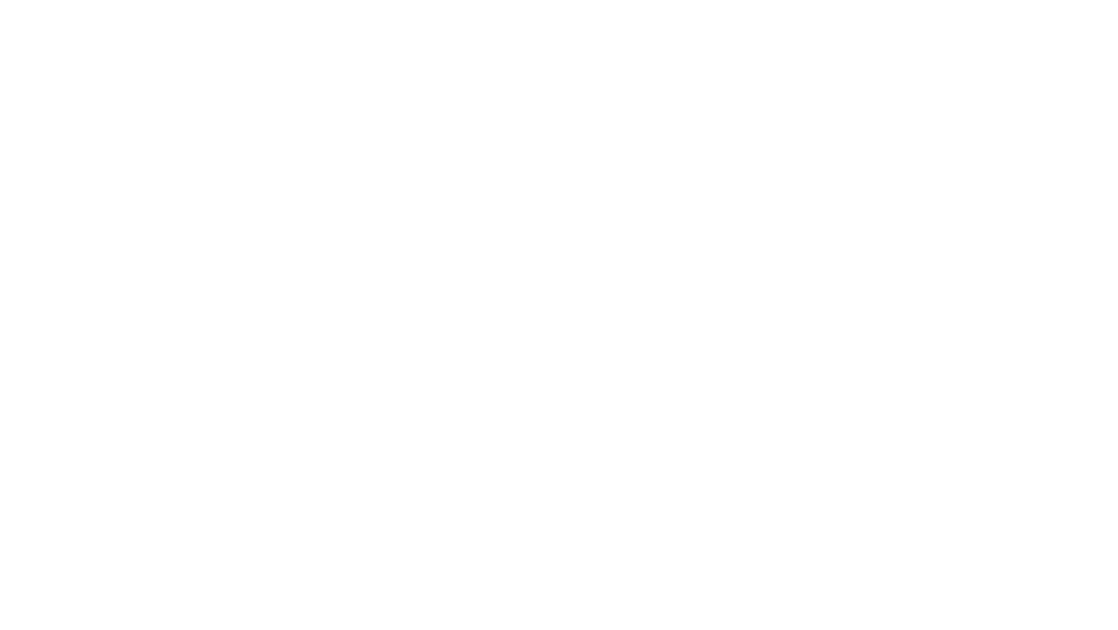 scroll, scrollTop: 0, scrollLeft: 0, axis: both 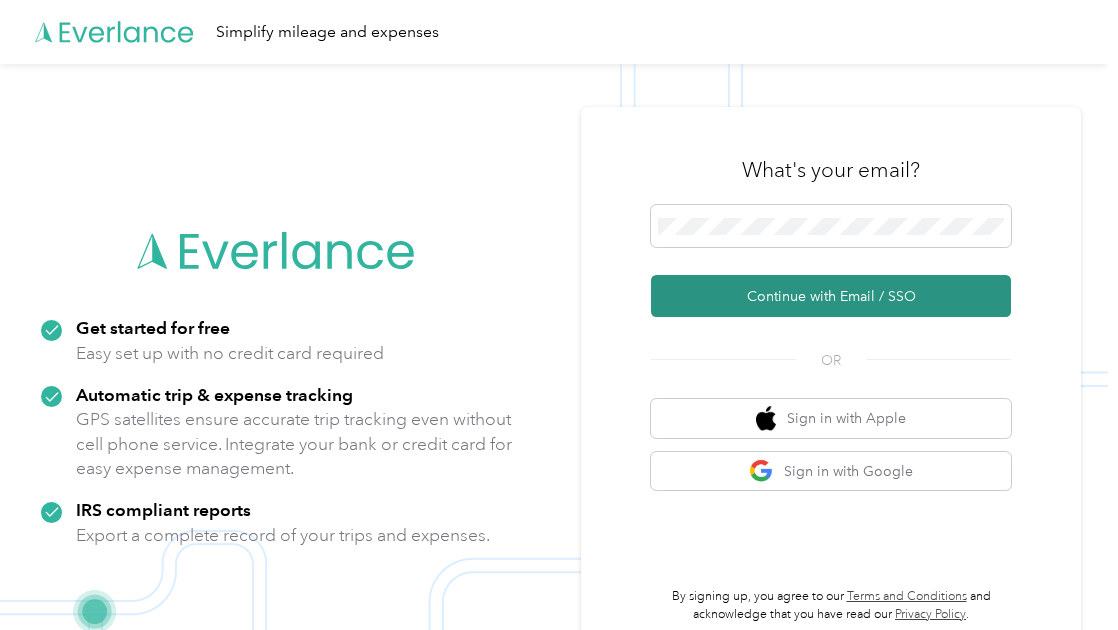 click on "Continue with Email / SSO" at bounding box center (831, 296) 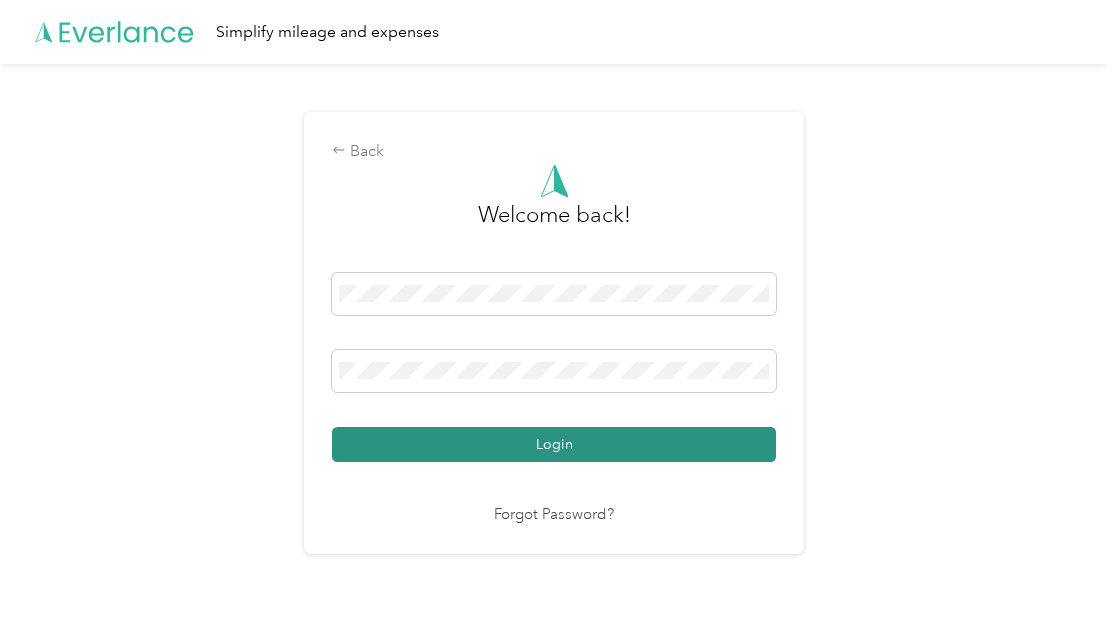 click on "Login" at bounding box center [554, 444] 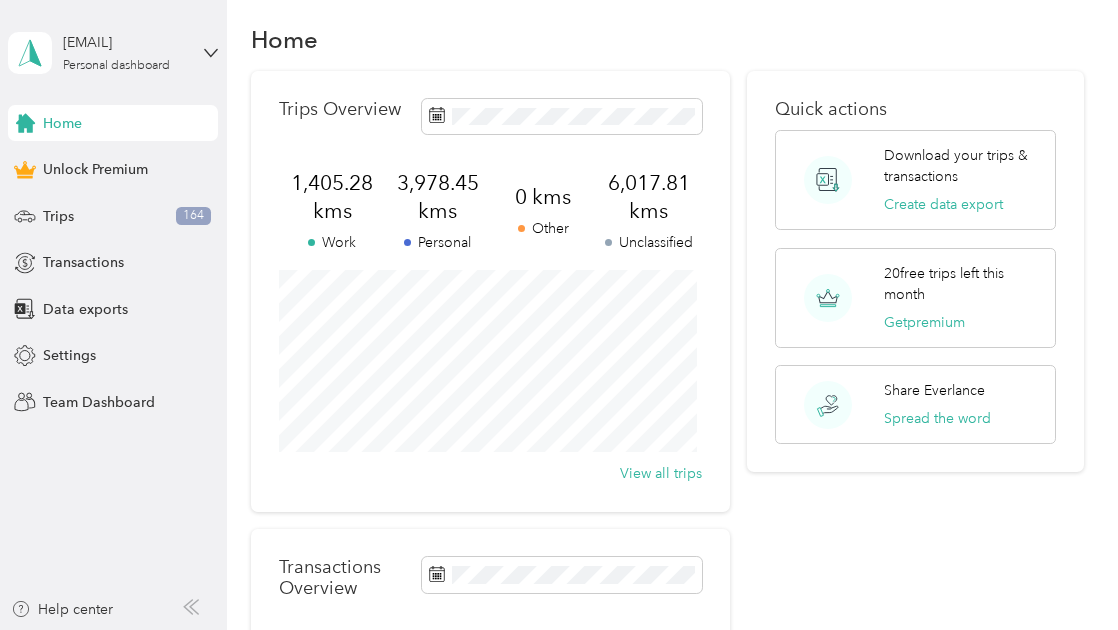 scroll, scrollTop: 18, scrollLeft: 0, axis: vertical 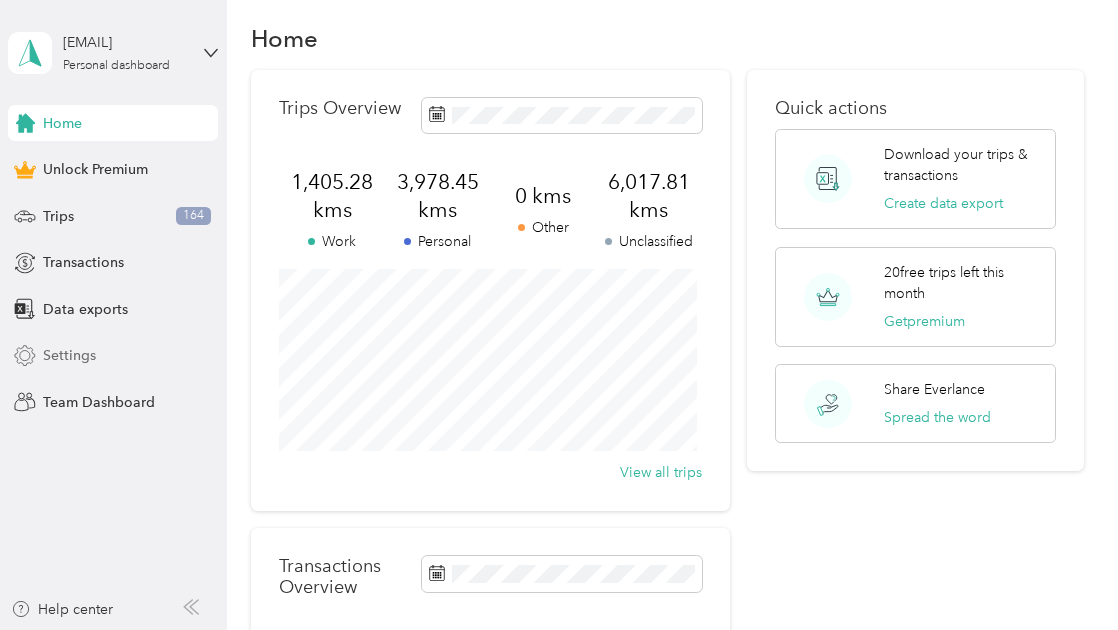 click on "Settings" at bounding box center [69, 355] 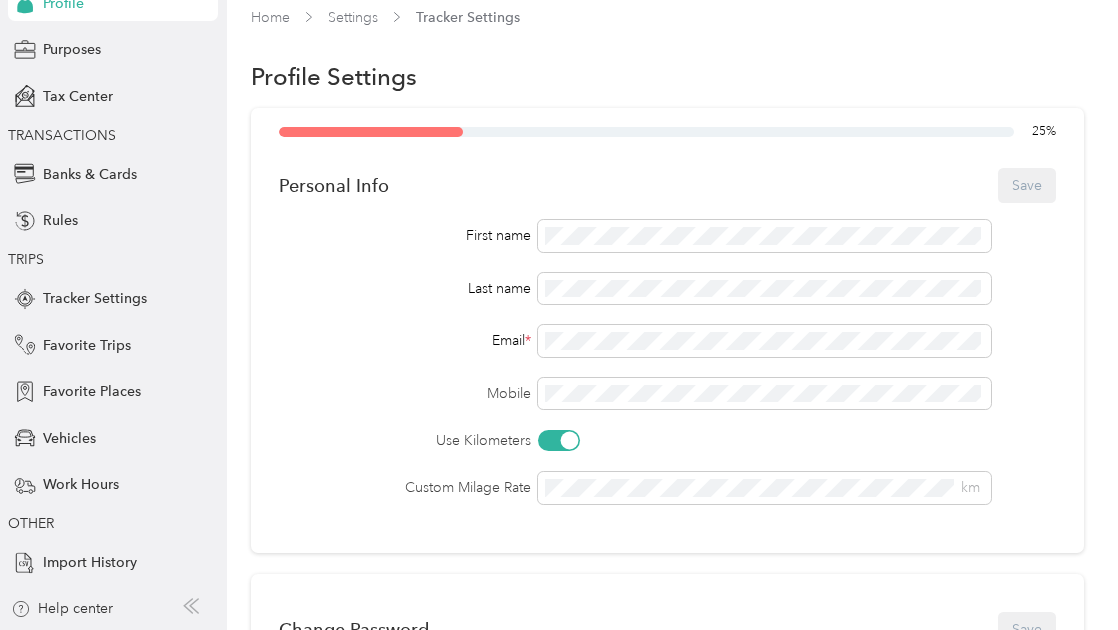 scroll, scrollTop: 0, scrollLeft: 0, axis: both 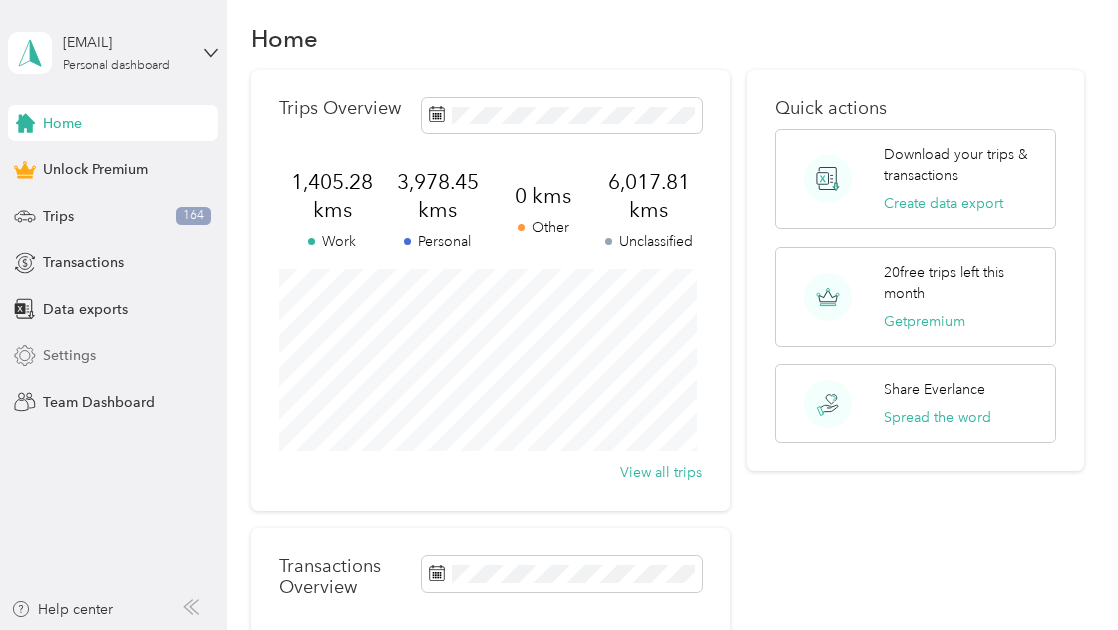 click 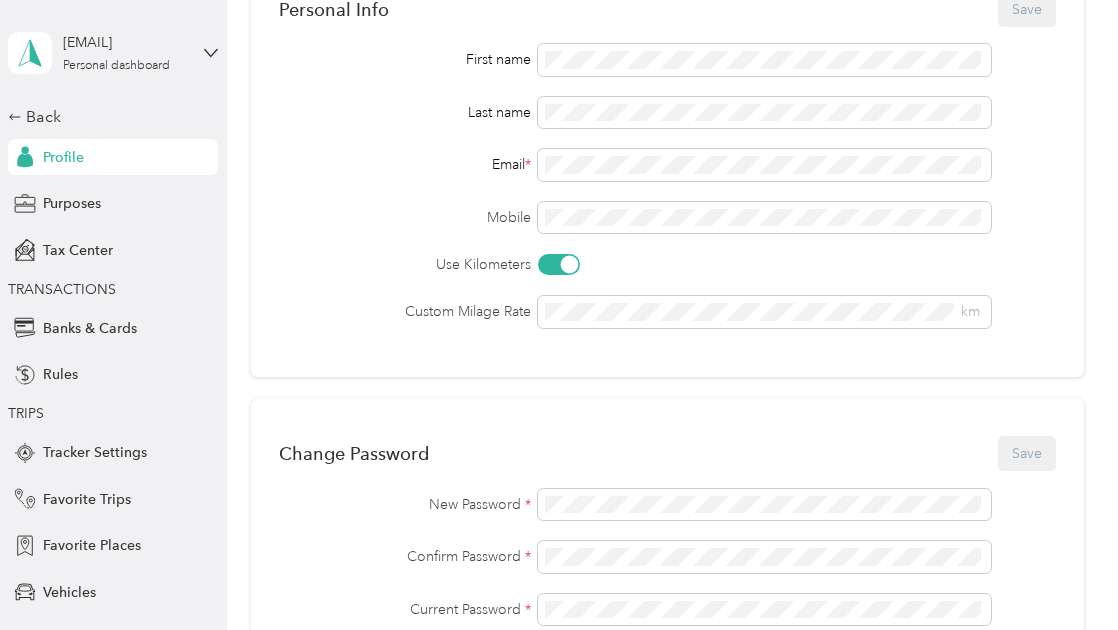 scroll, scrollTop: 195, scrollLeft: 0, axis: vertical 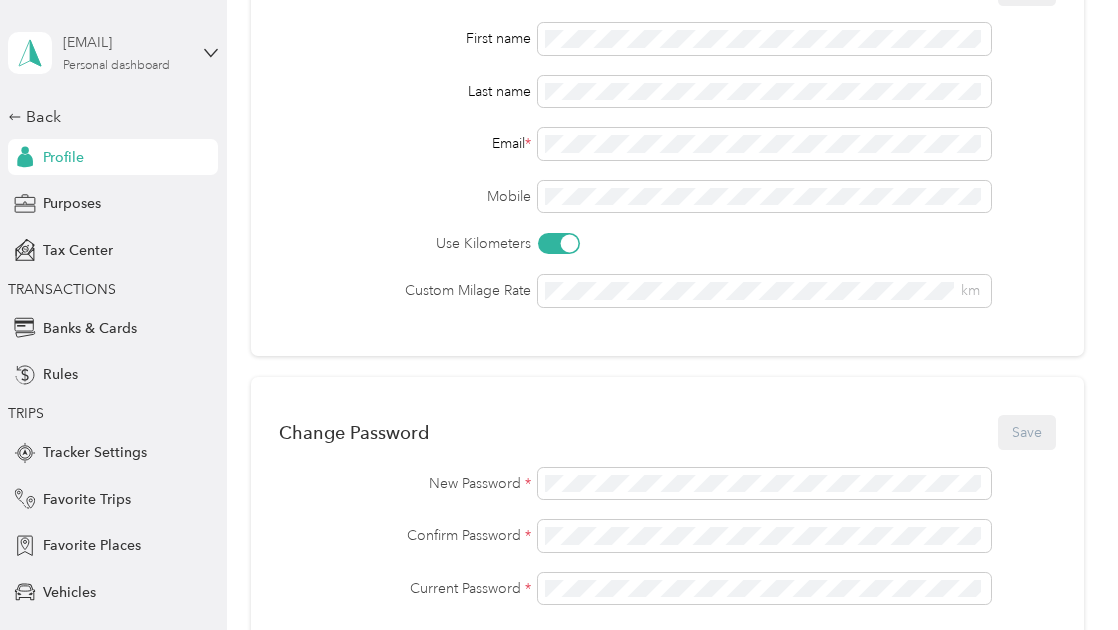 click on "Personal dashboard" at bounding box center [116, 66] 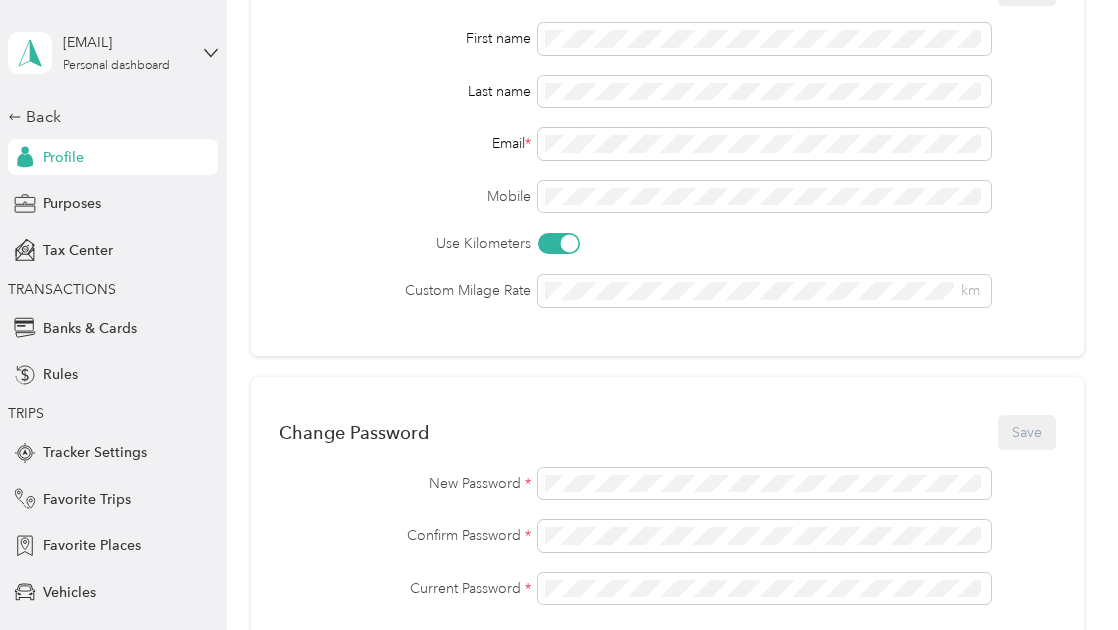 click on "You’re signed in as  [EMAIL]   Log out" at bounding box center (153, 127) 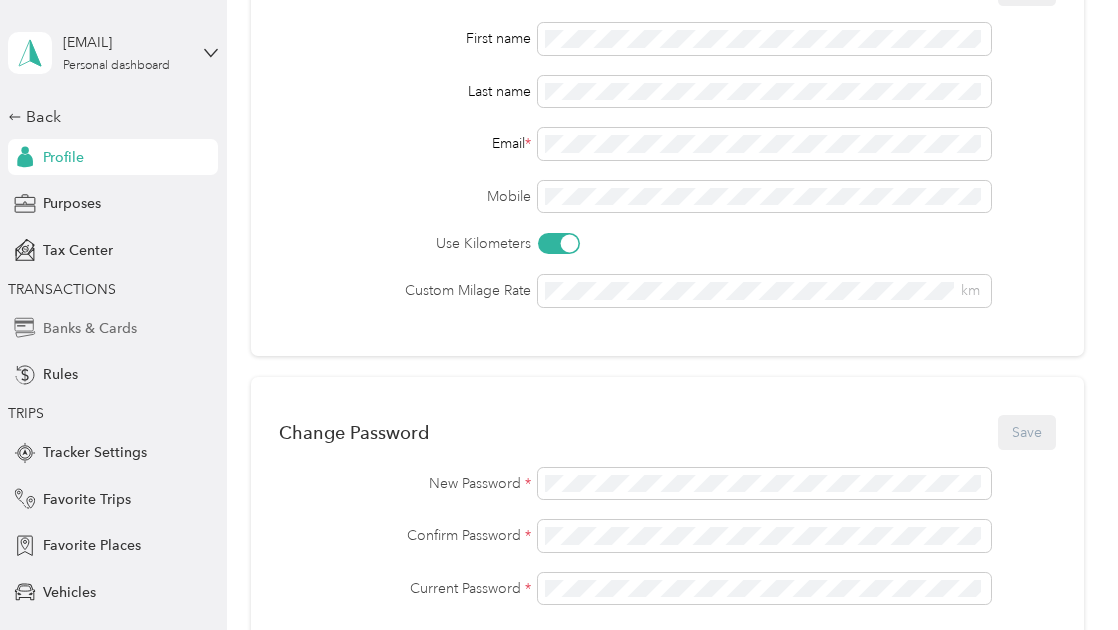 click on "Banks & Cards" at bounding box center [90, 328] 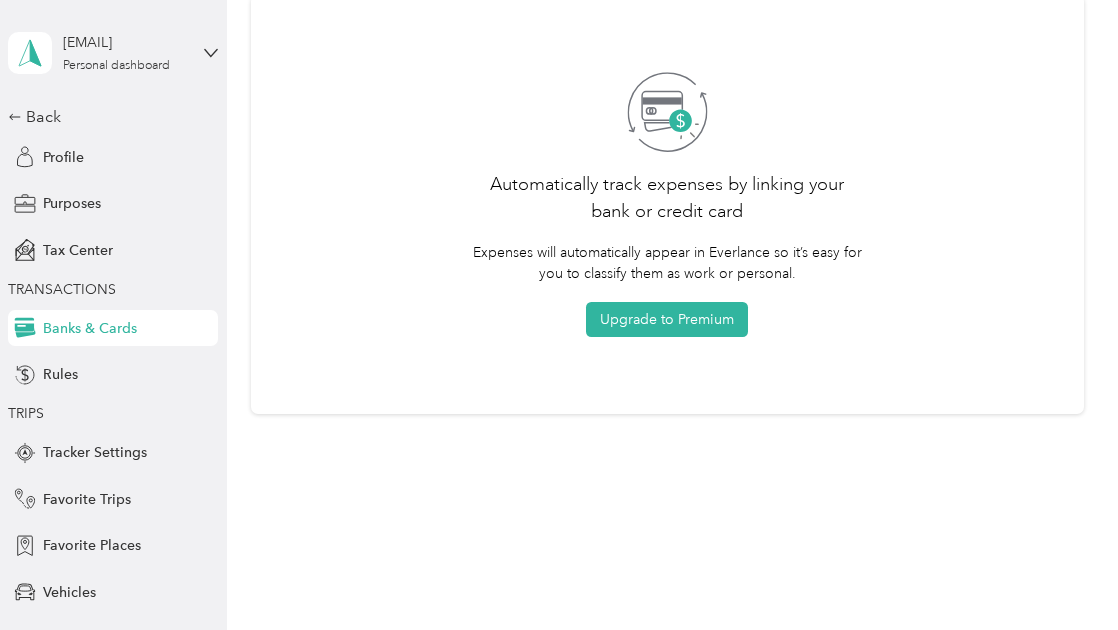 scroll, scrollTop: 0, scrollLeft: 0, axis: both 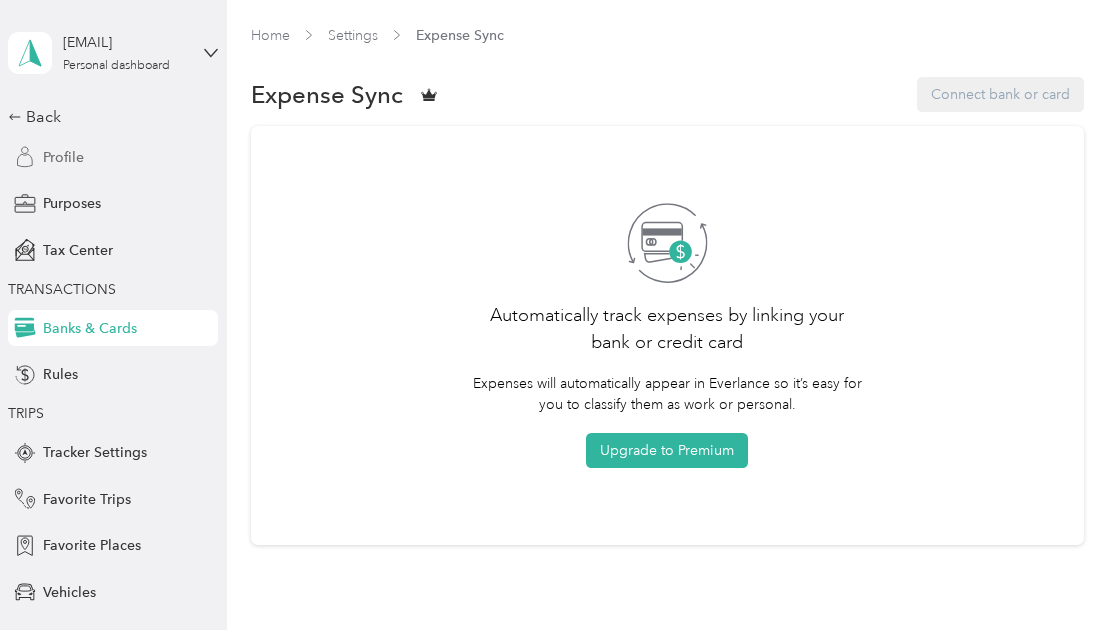 click on "Profile" at bounding box center (63, 157) 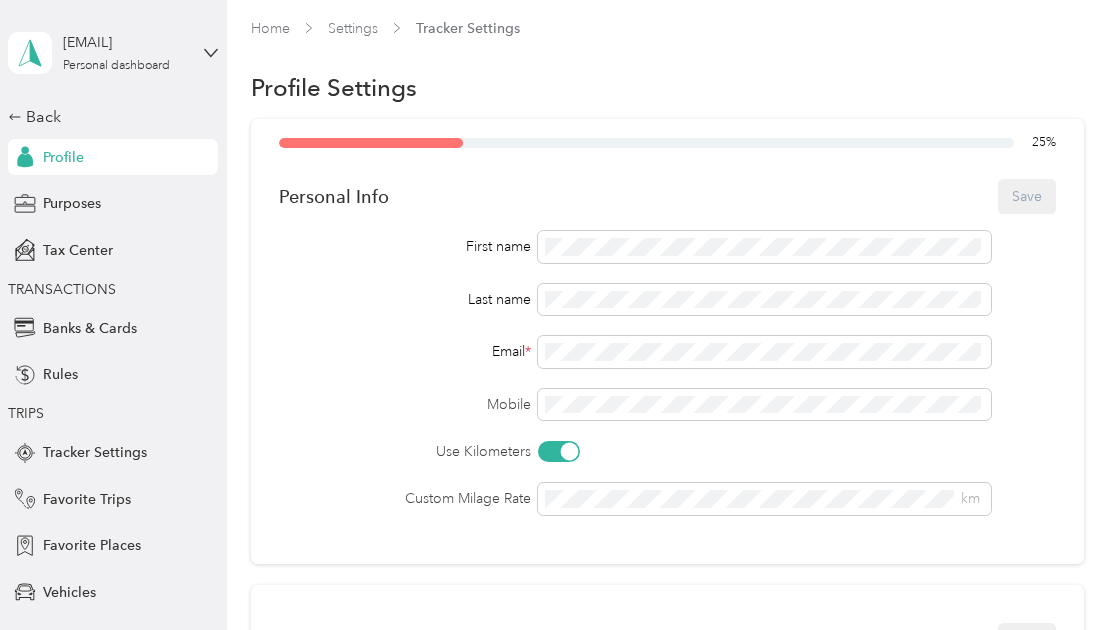 scroll, scrollTop: 2, scrollLeft: 0, axis: vertical 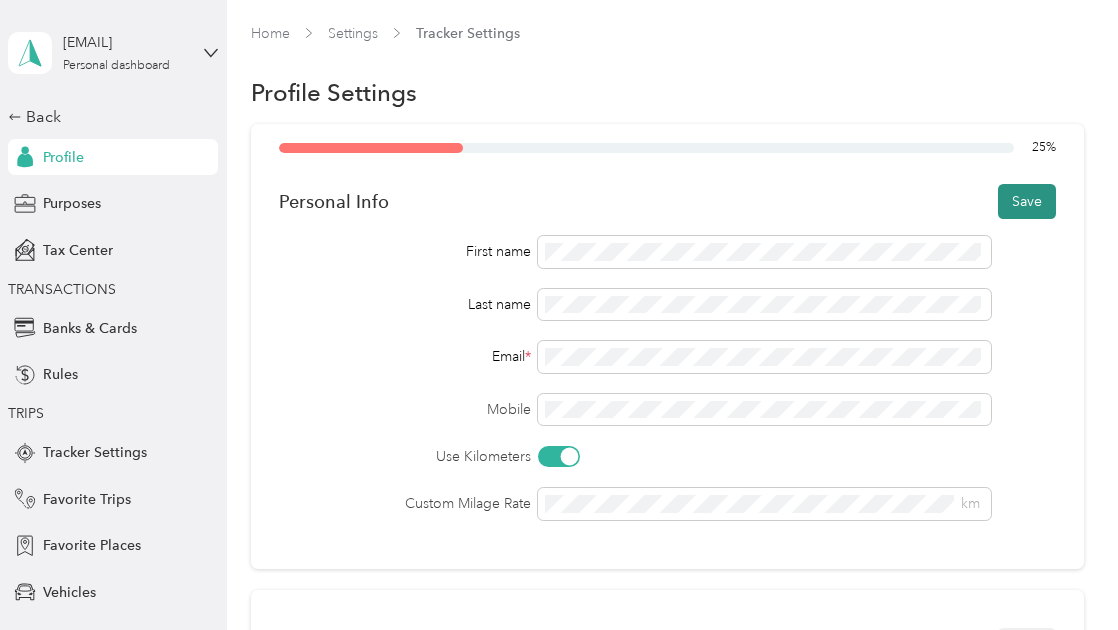 click on "Save" at bounding box center (1027, 201) 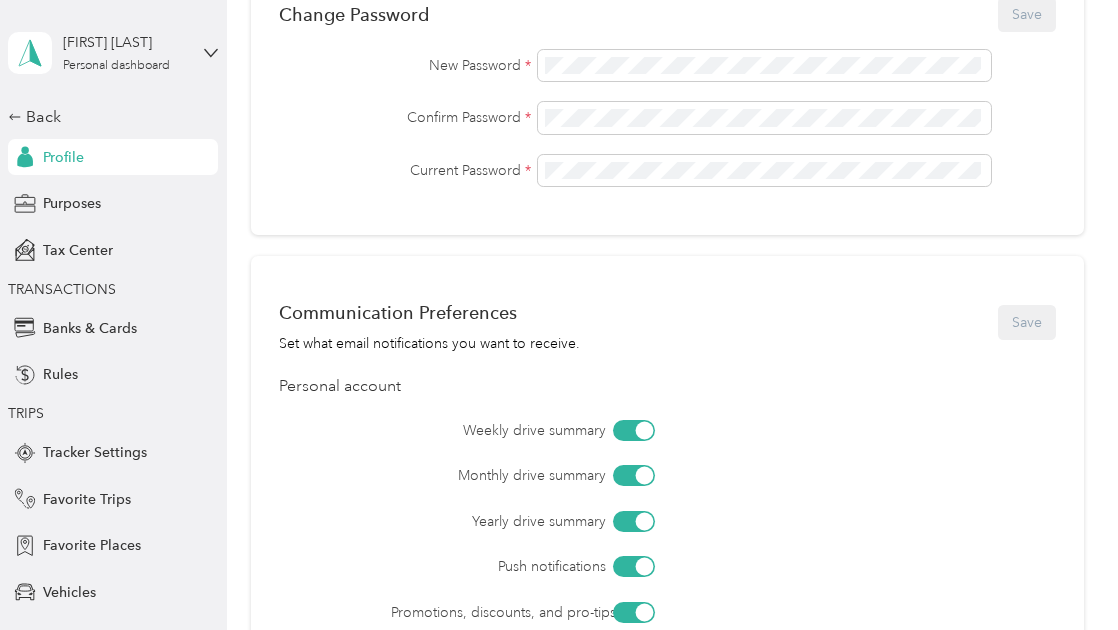 scroll, scrollTop: 632, scrollLeft: 0, axis: vertical 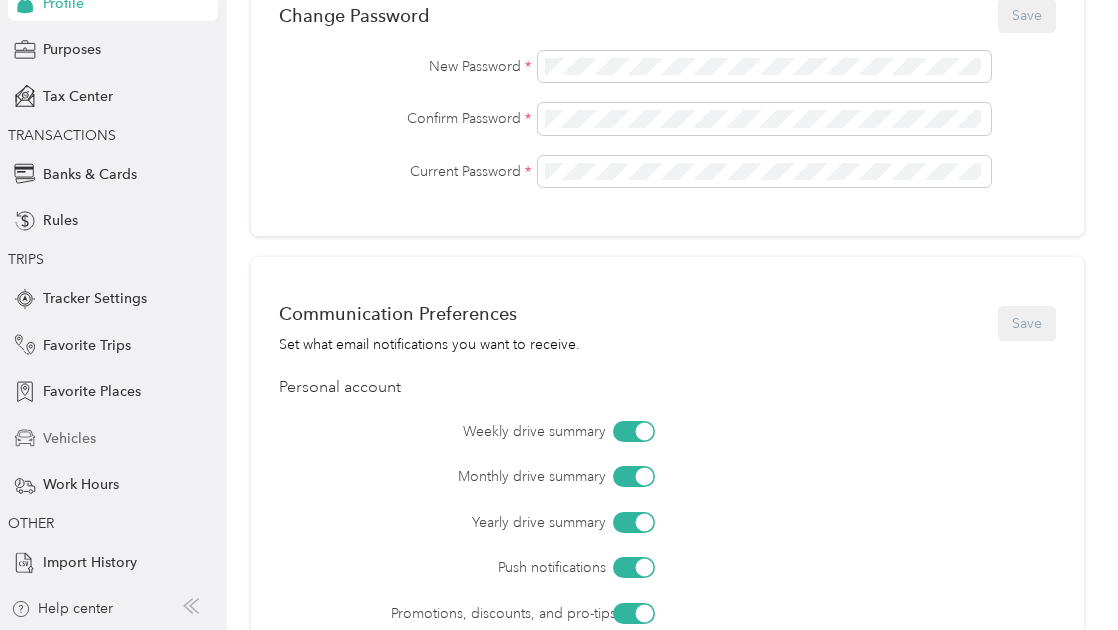 click on "Vehicles" at bounding box center [69, 438] 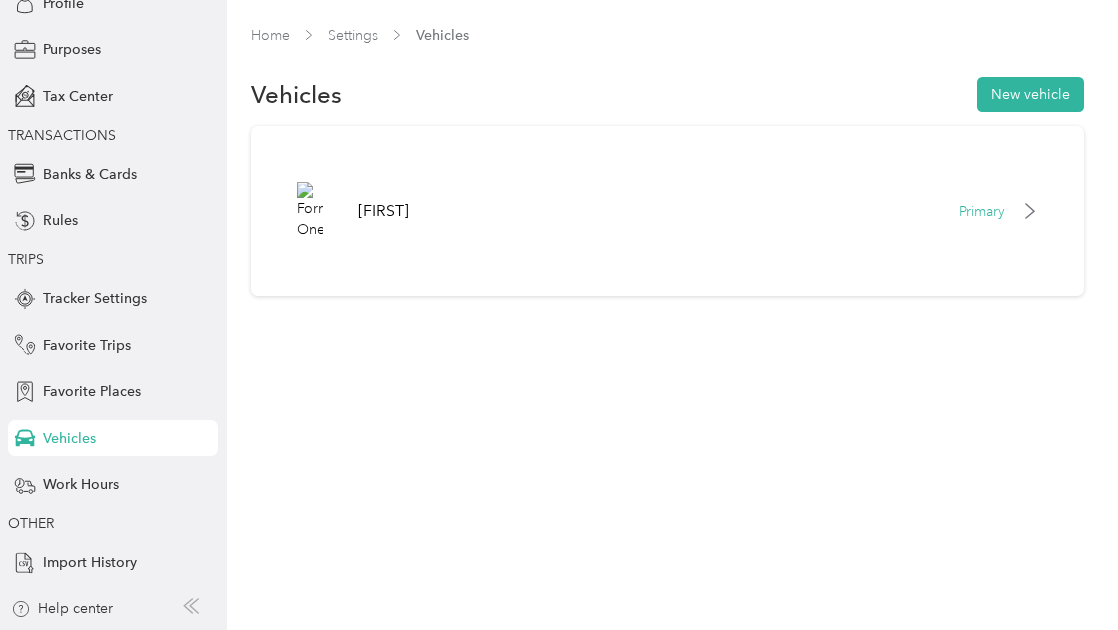 scroll, scrollTop: 0, scrollLeft: 0, axis: both 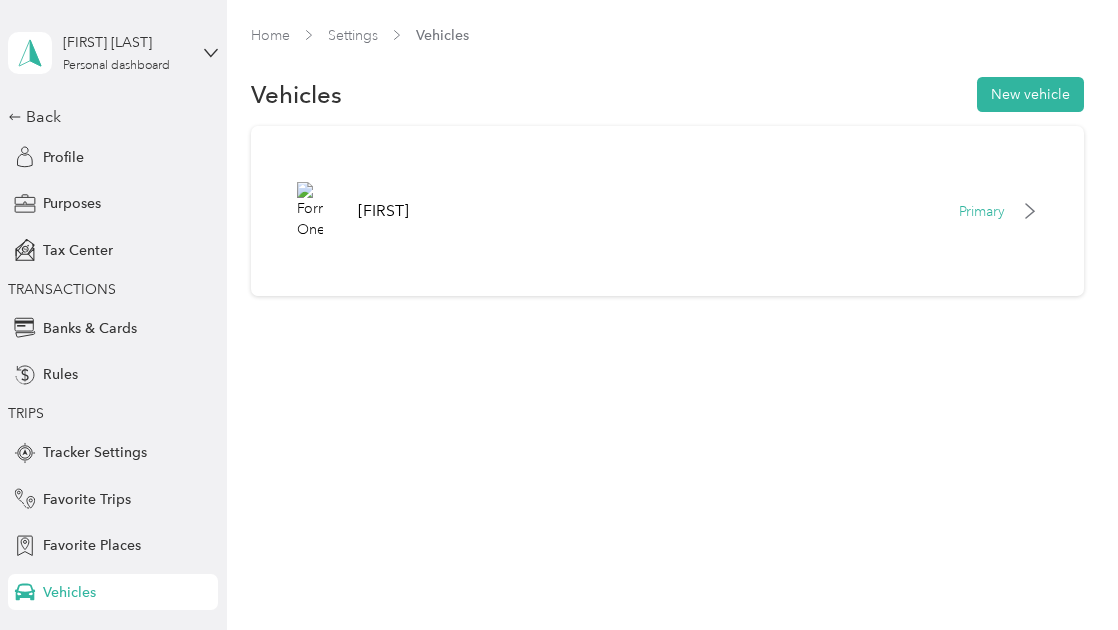 click on "[FIRST] [LAST] Personal dashboard" at bounding box center (113, 53) 